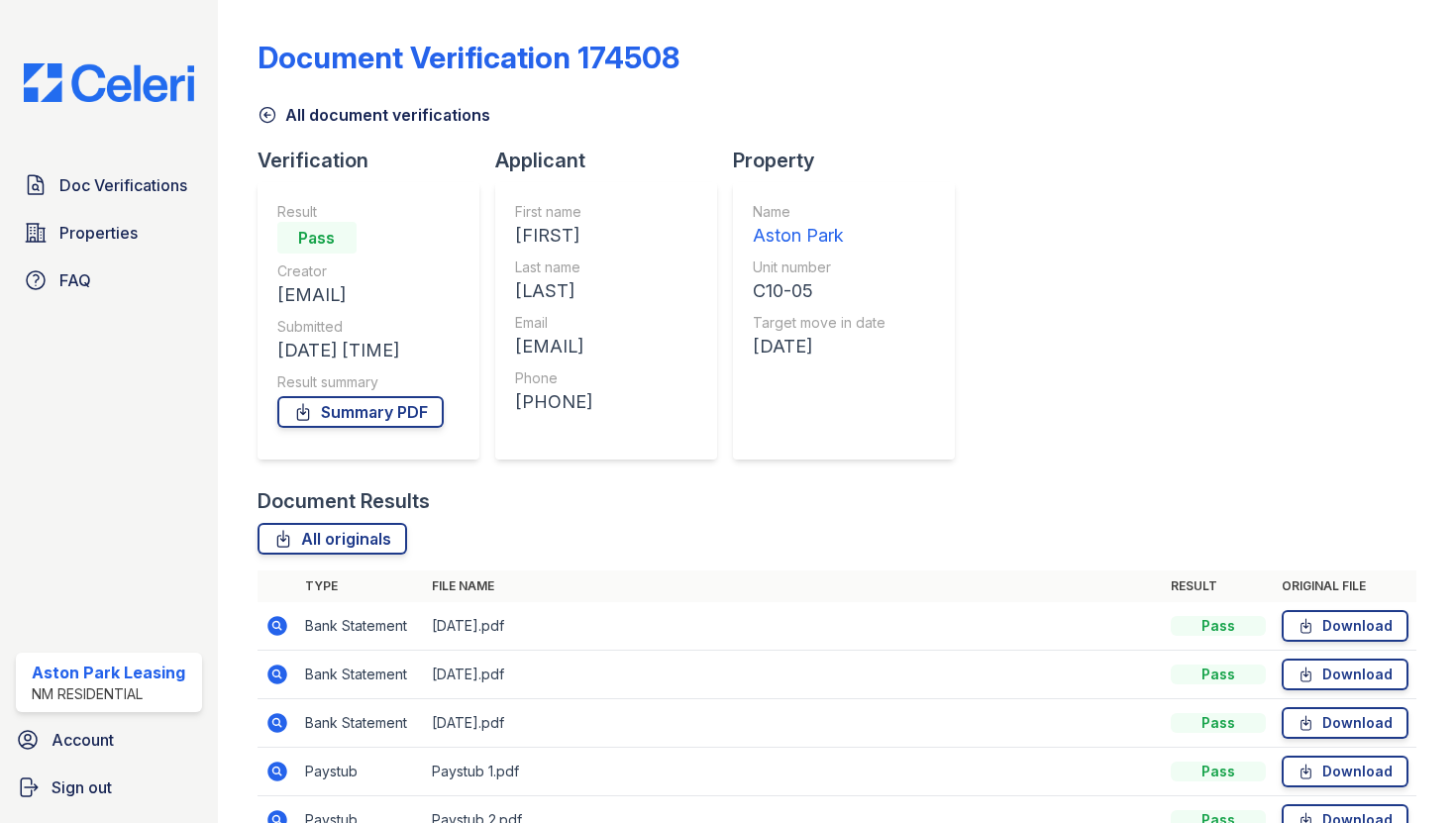 scroll, scrollTop: 0, scrollLeft: 0, axis: both 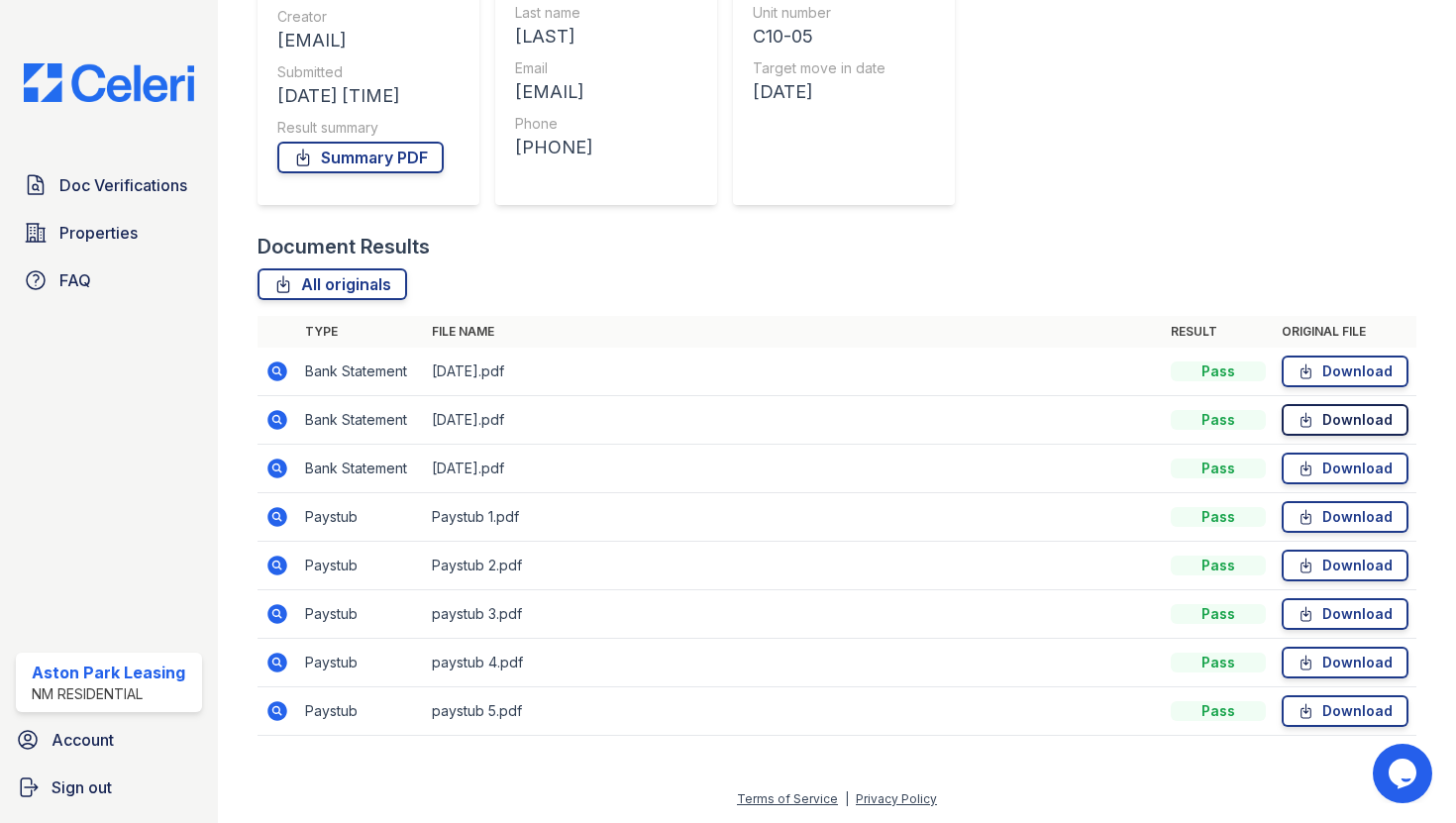 click 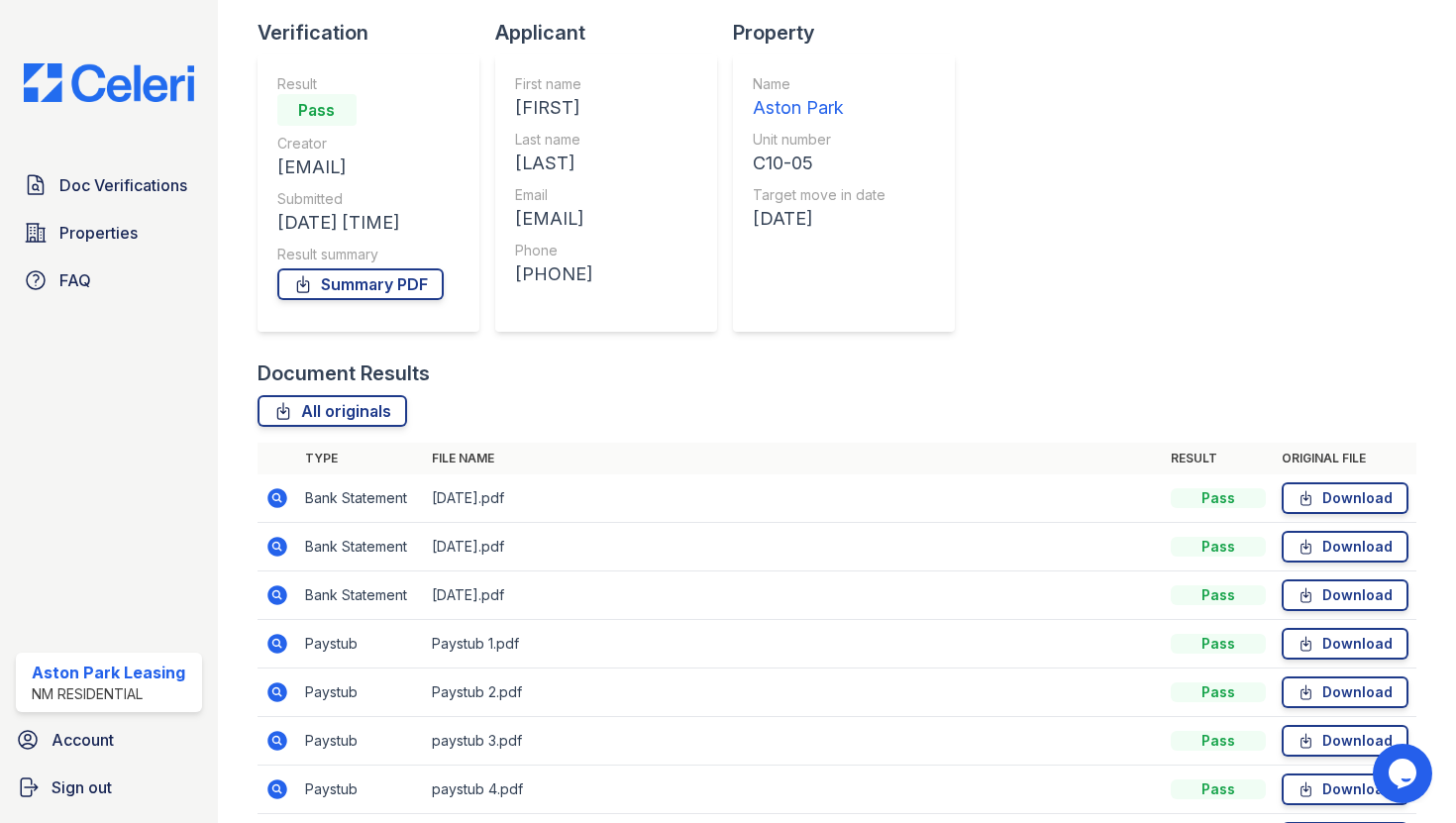 scroll, scrollTop: 0, scrollLeft: 0, axis: both 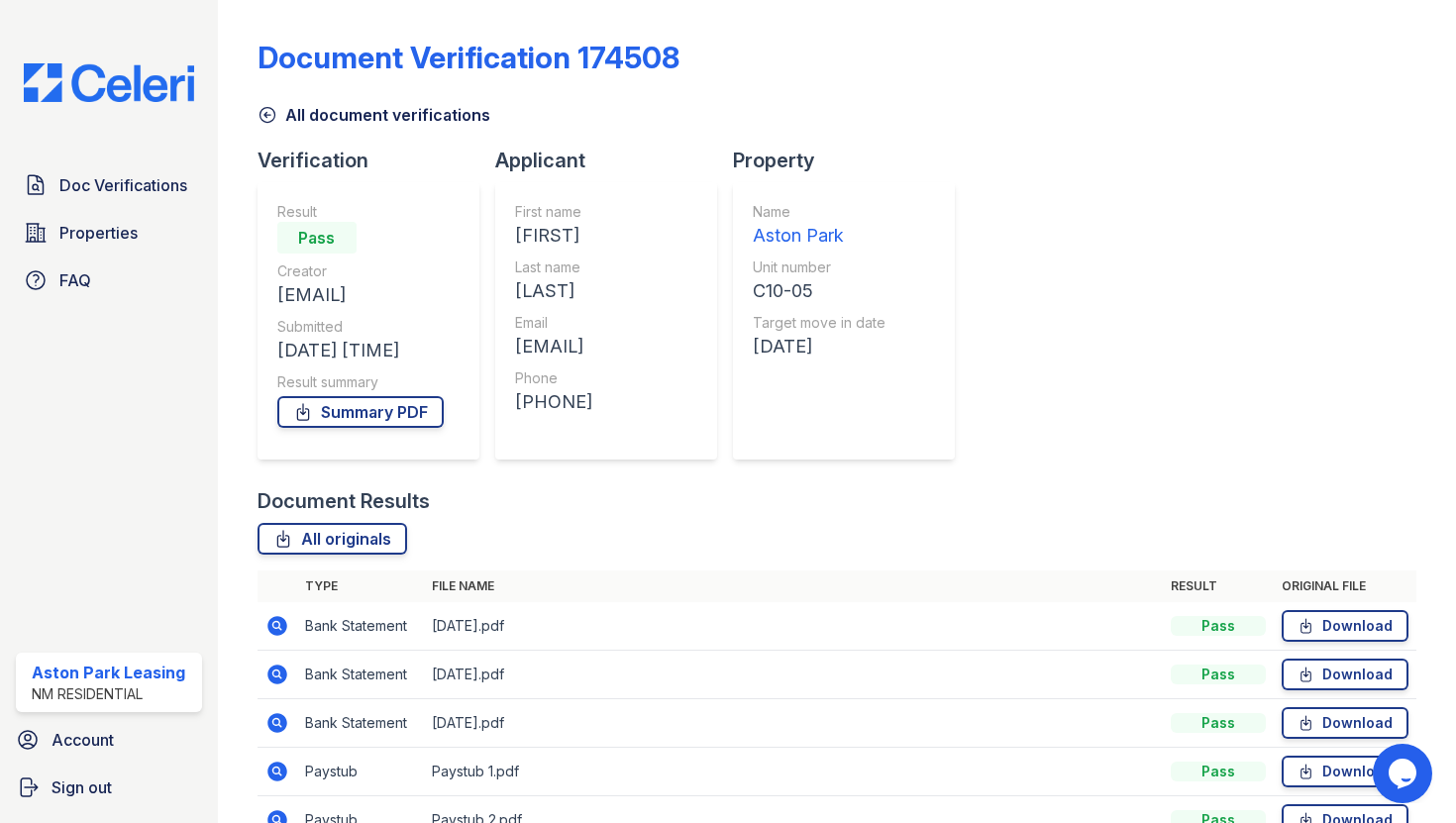 click 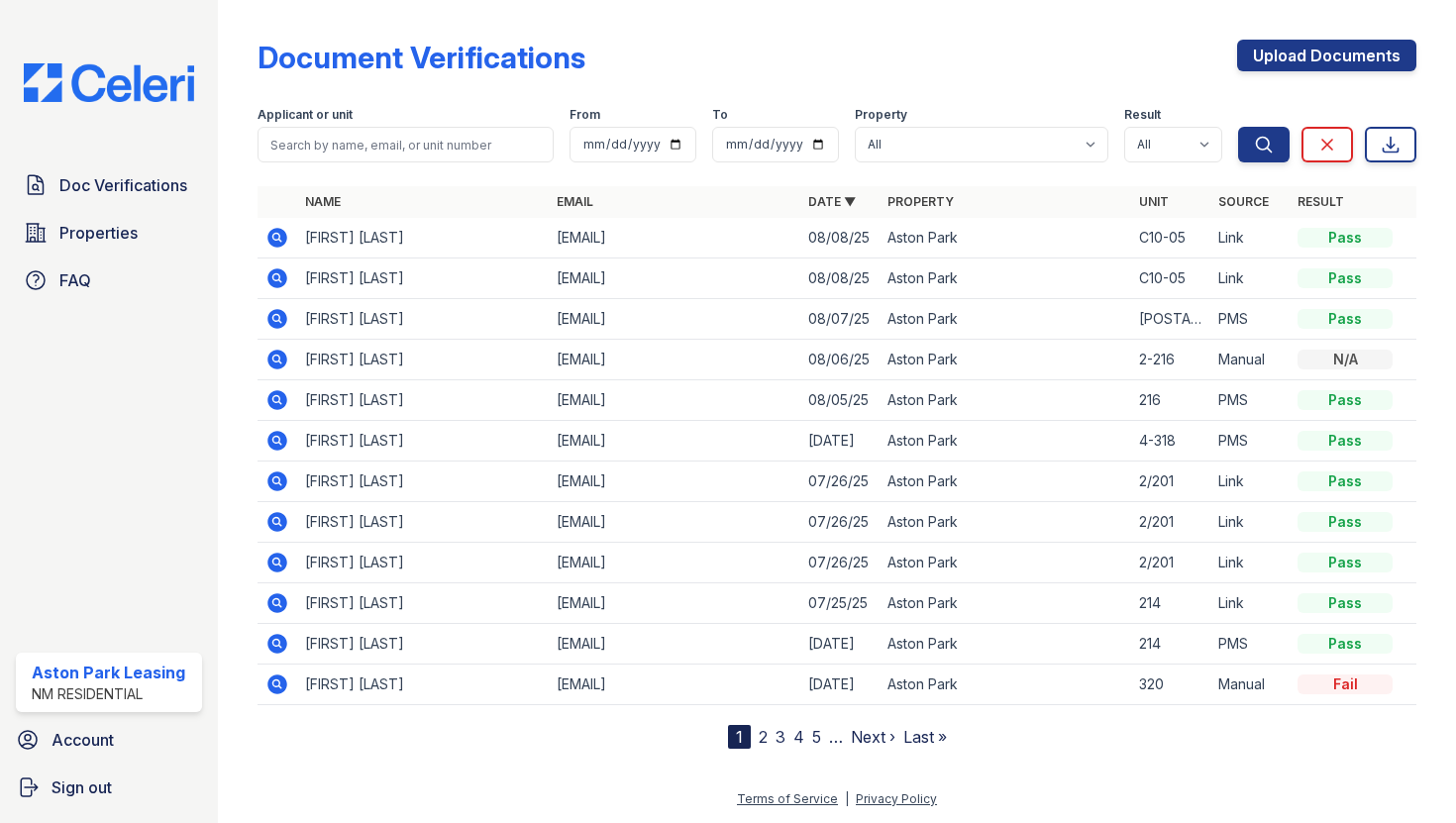 click on "[FIRST] [LAST]" at bounding box center [423, 319] 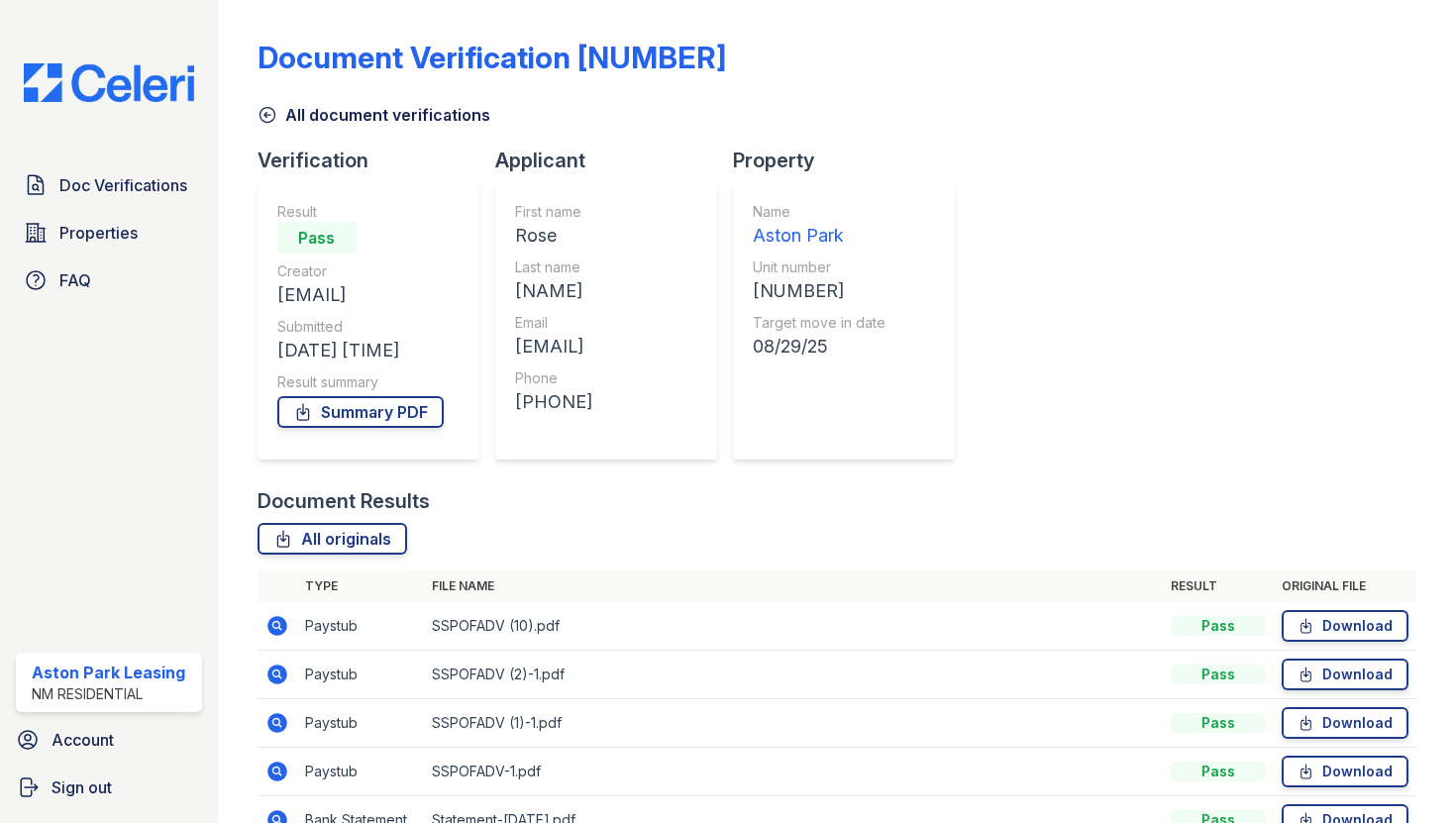 scroll, scrollTop: 0, scrollLeft: 0, axis: both 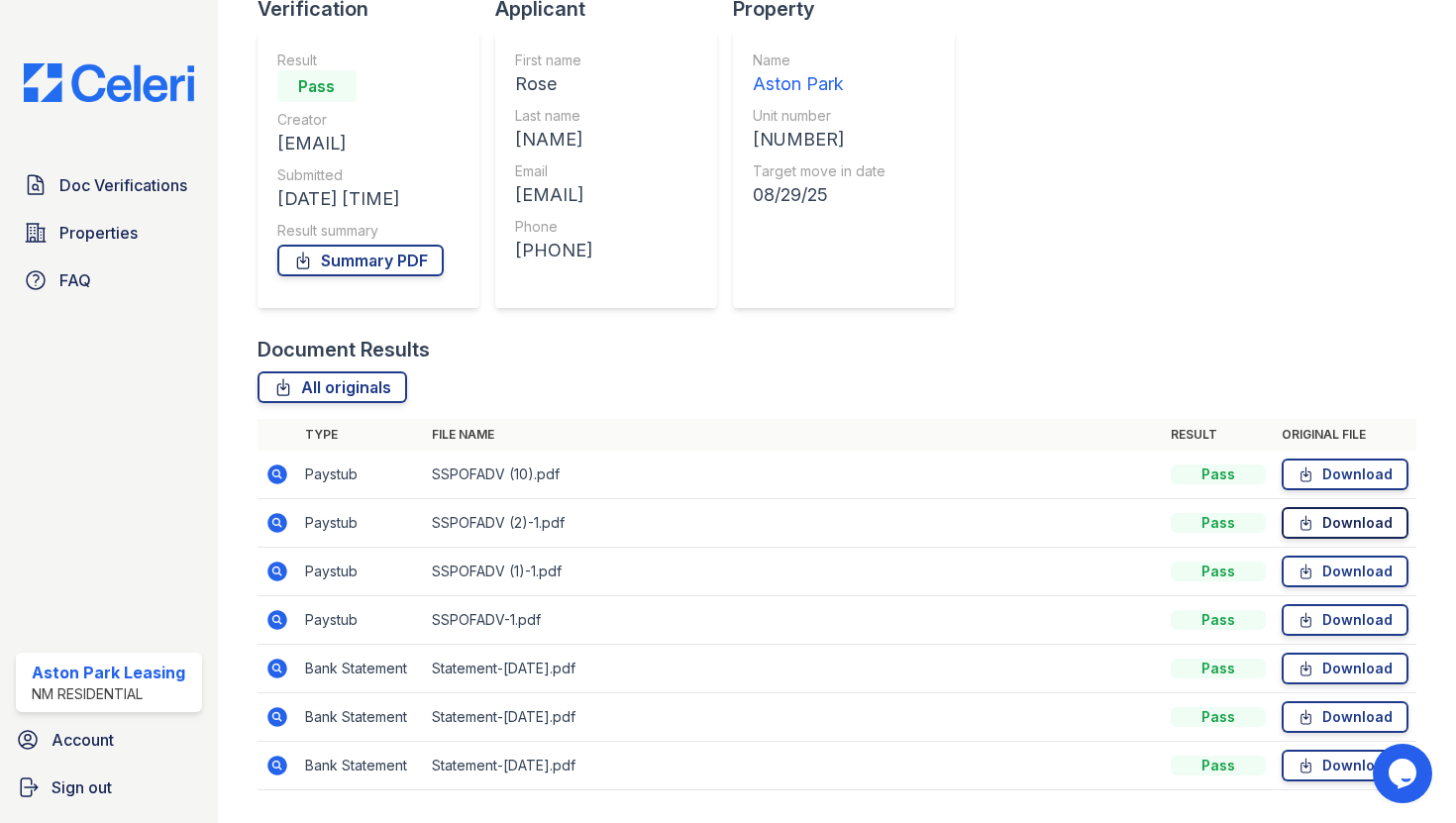 click on "Download" at bounding box center (1345, 523) 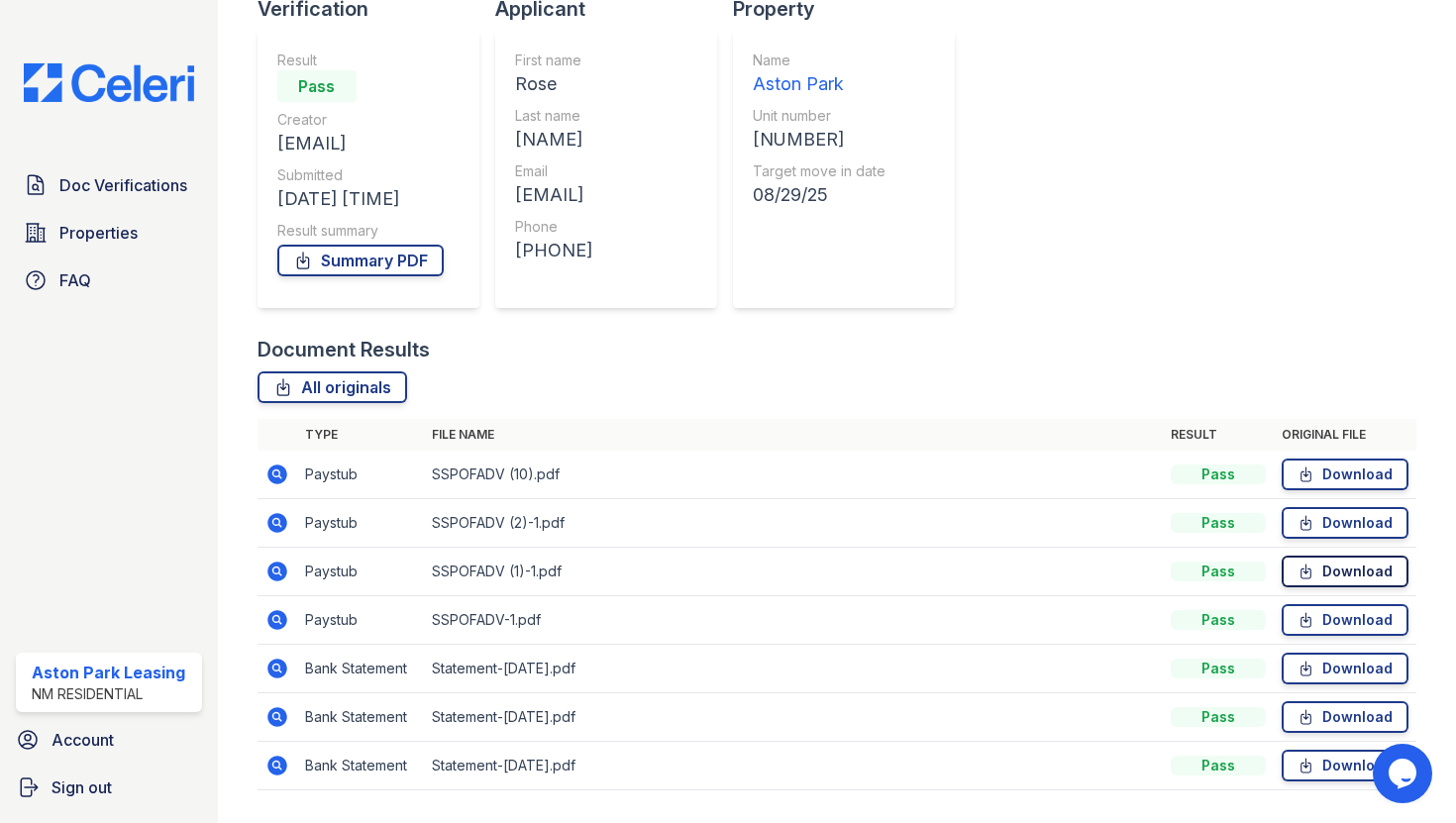 click 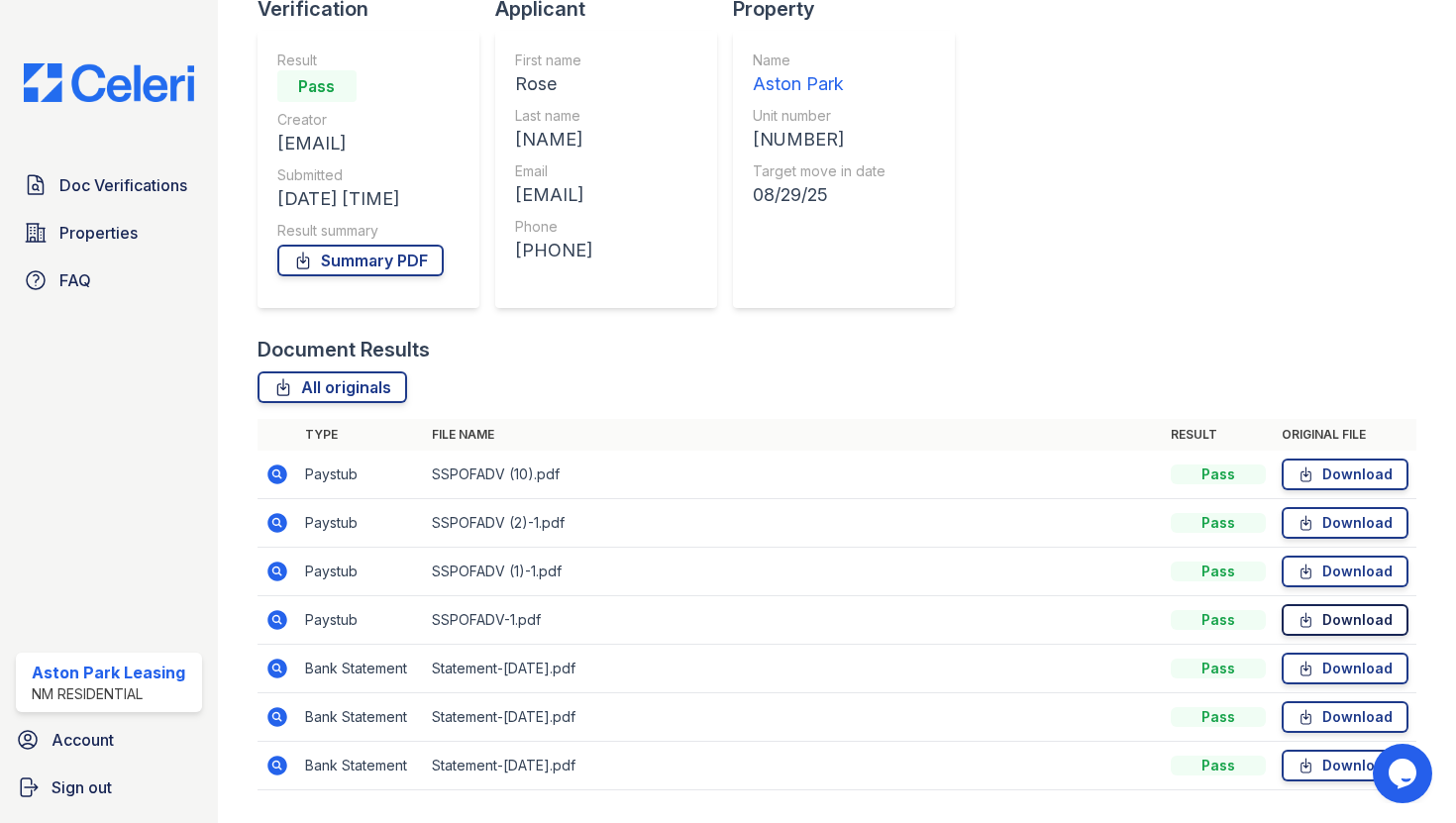 click on "Download" at bounding box center (1345, 620) 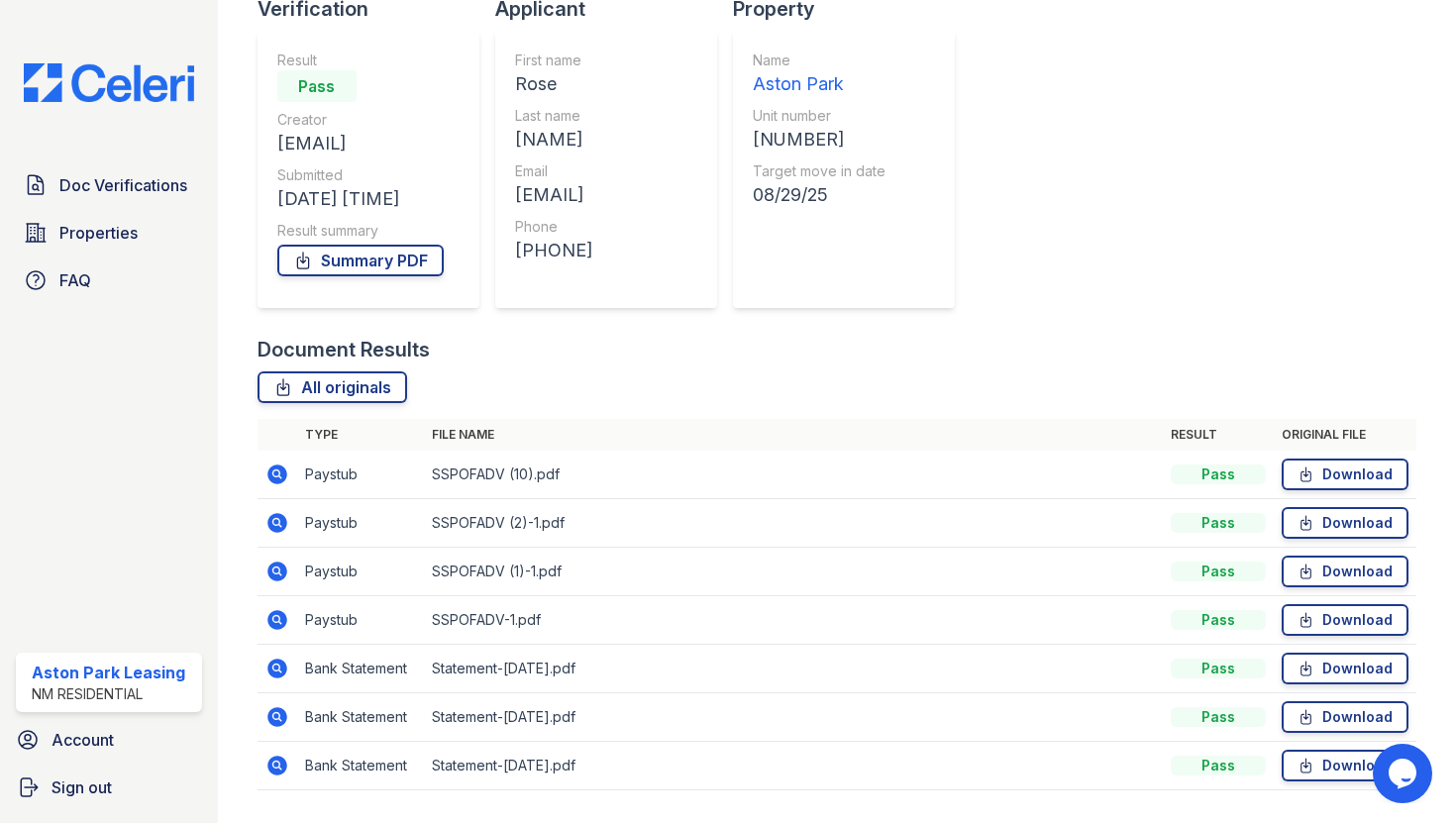 scroll, scrollTop: 152, scrollLeft: 0, axis: vertical 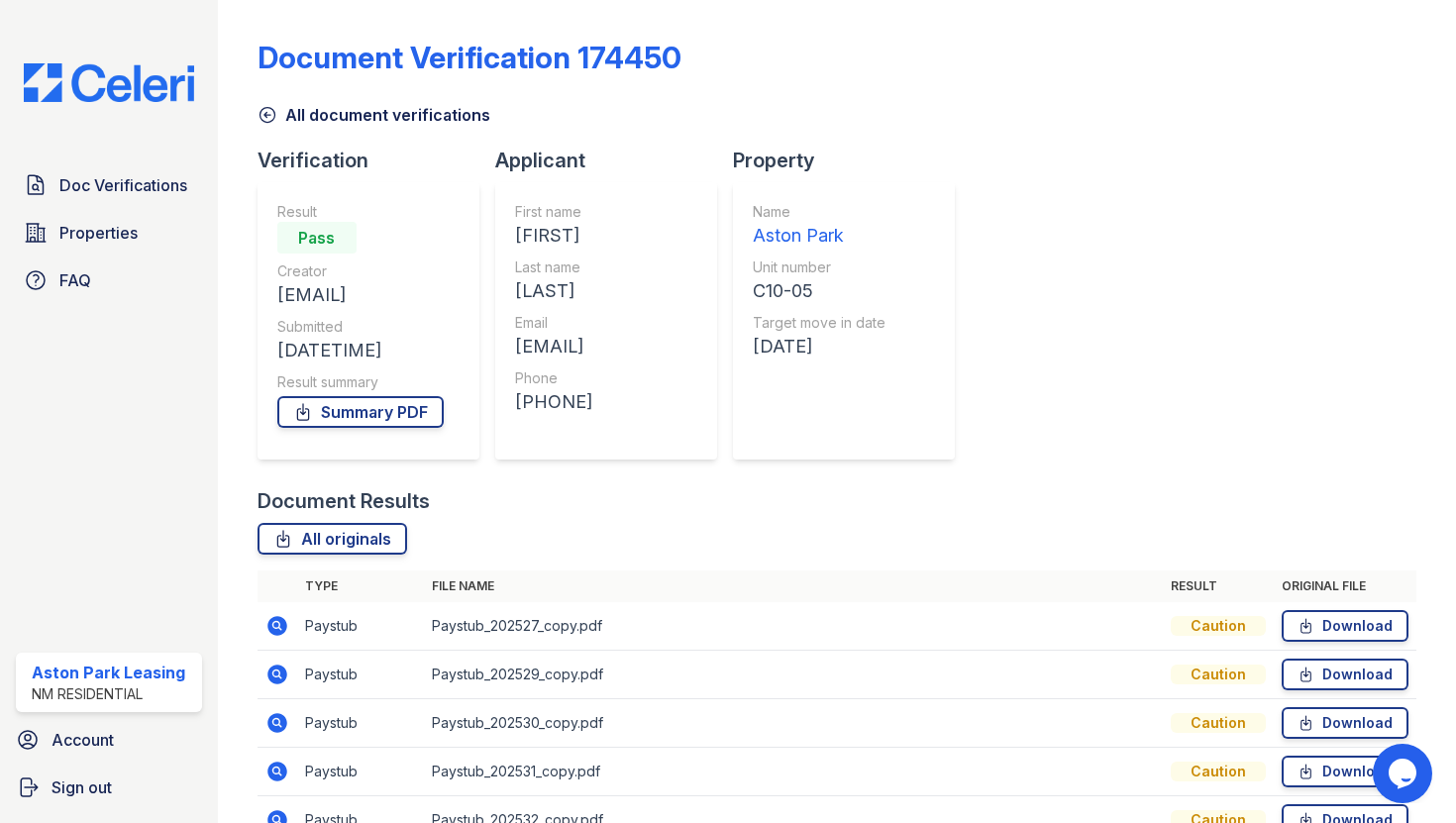 click 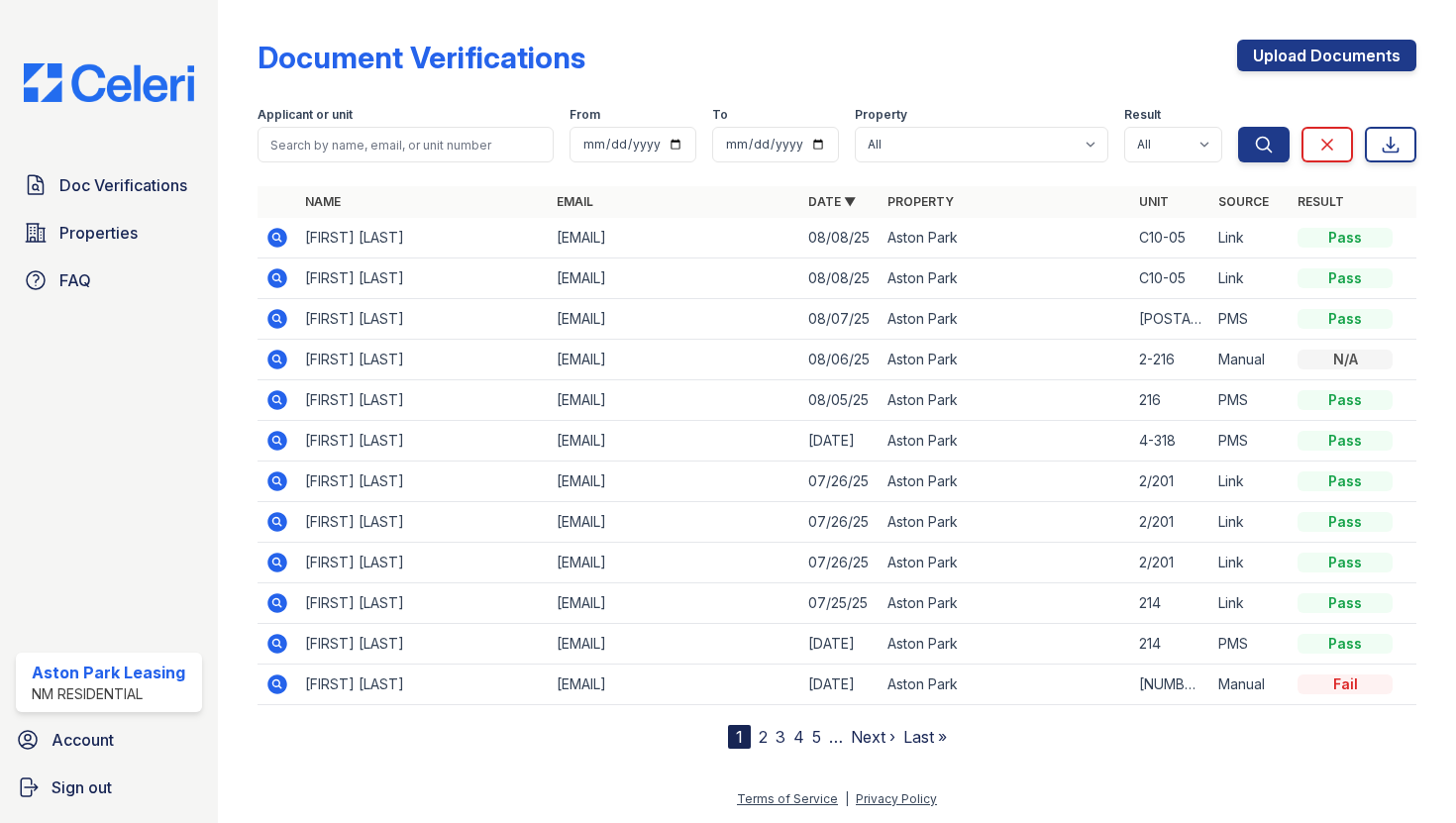 click 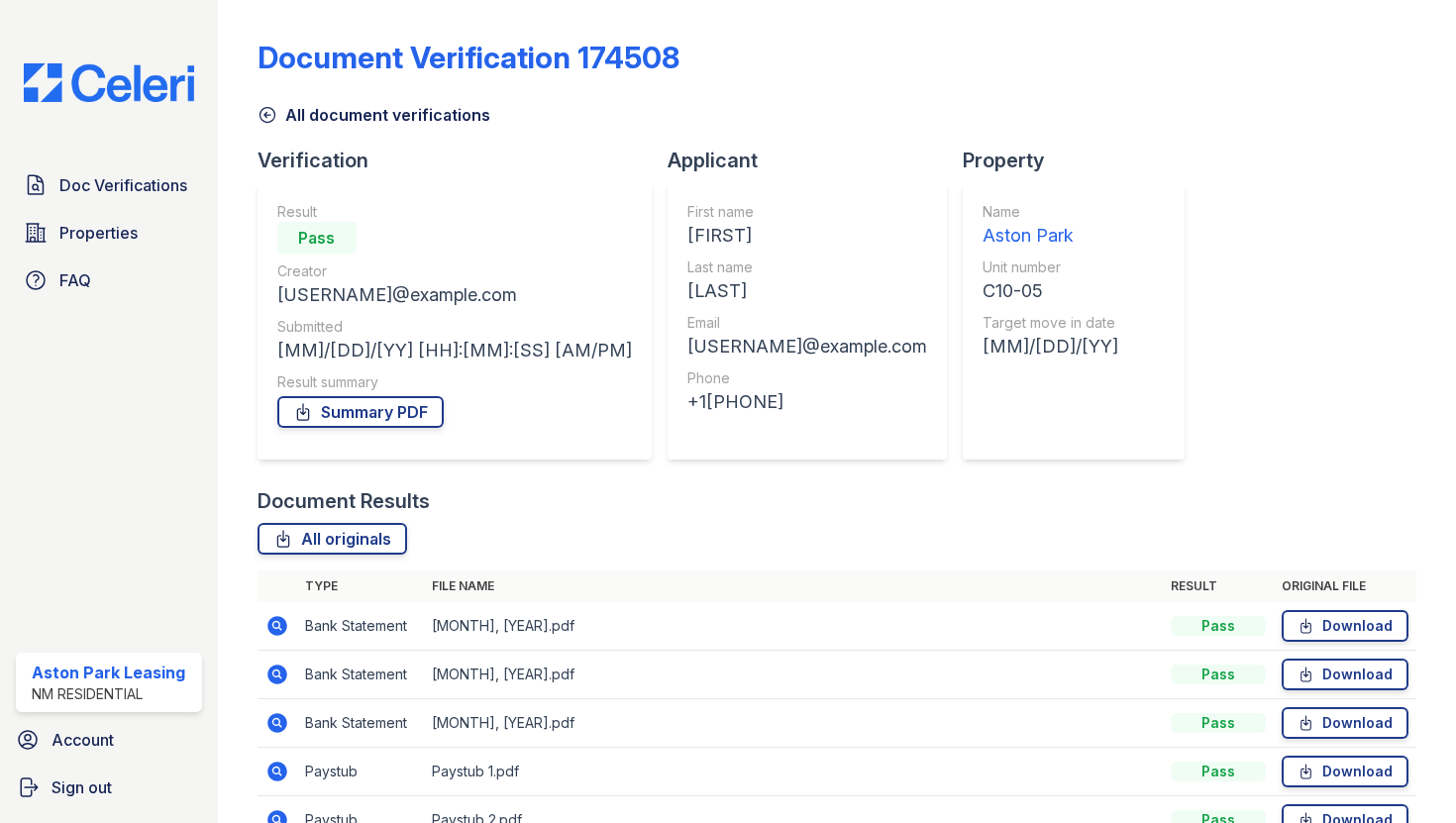 scroll, scrollTop: 0, scrollLeft: 0, axis: both 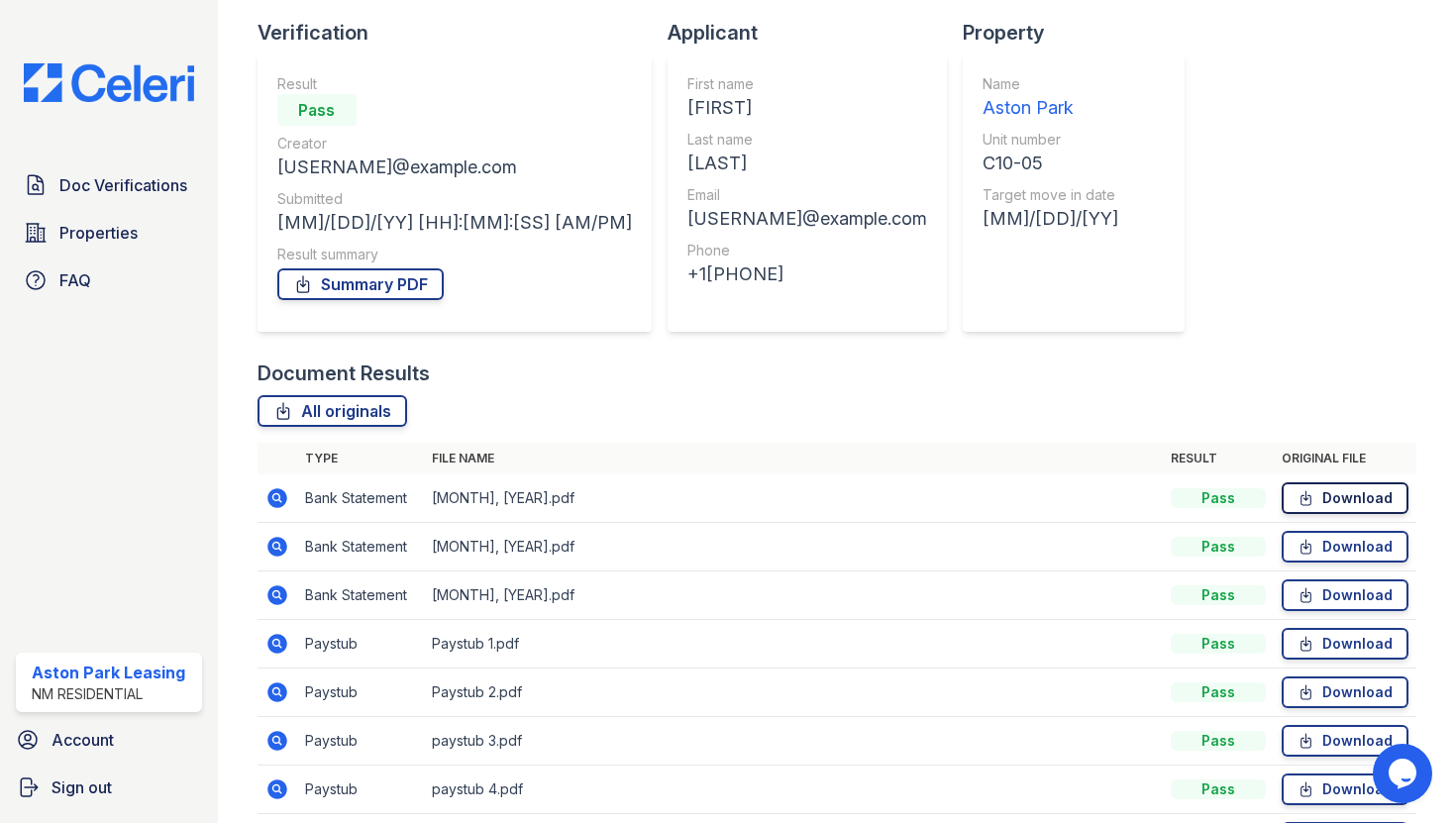 click 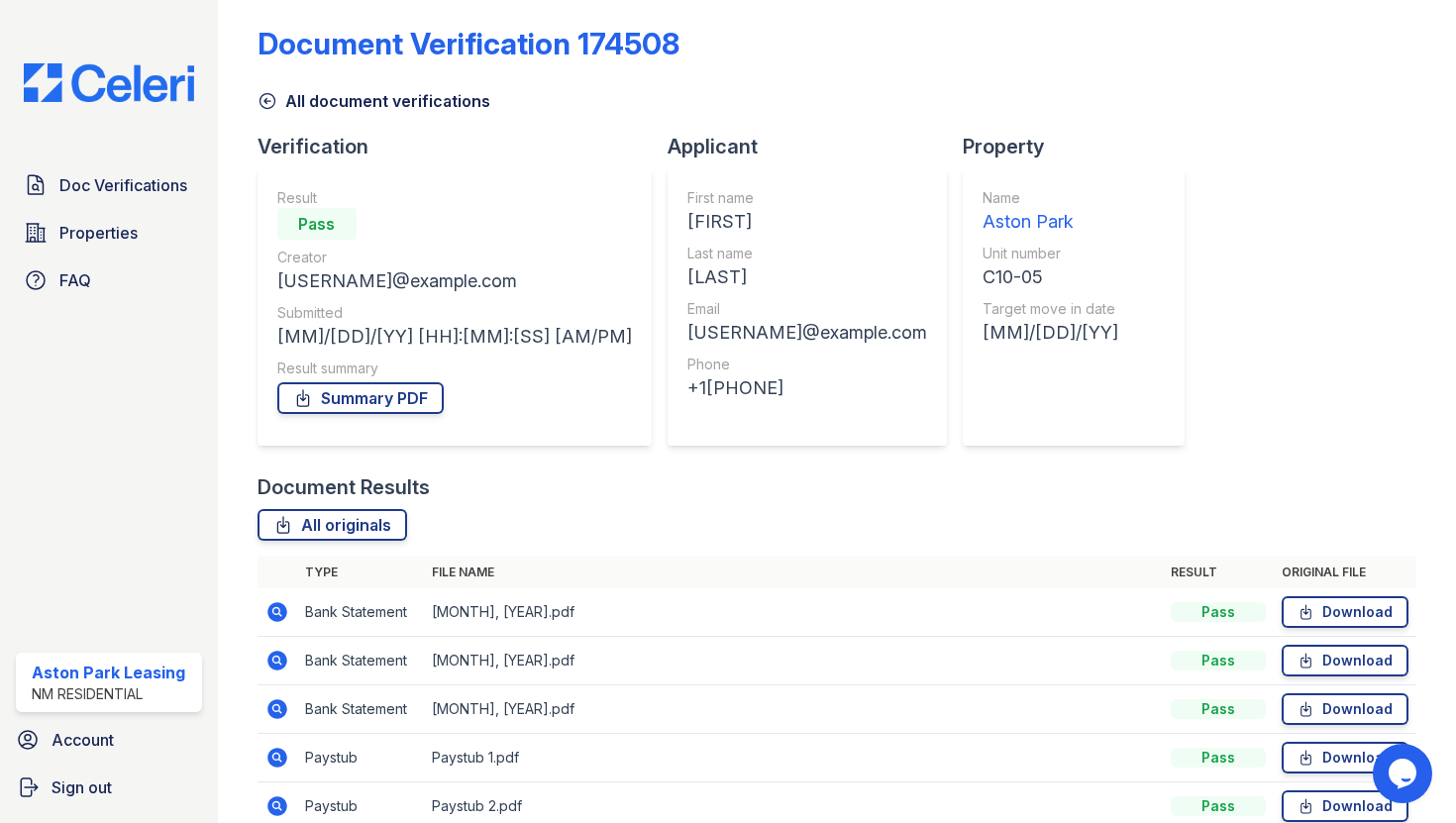 scroll, scrollTop: 0, scrollLeft: 0, axis: both 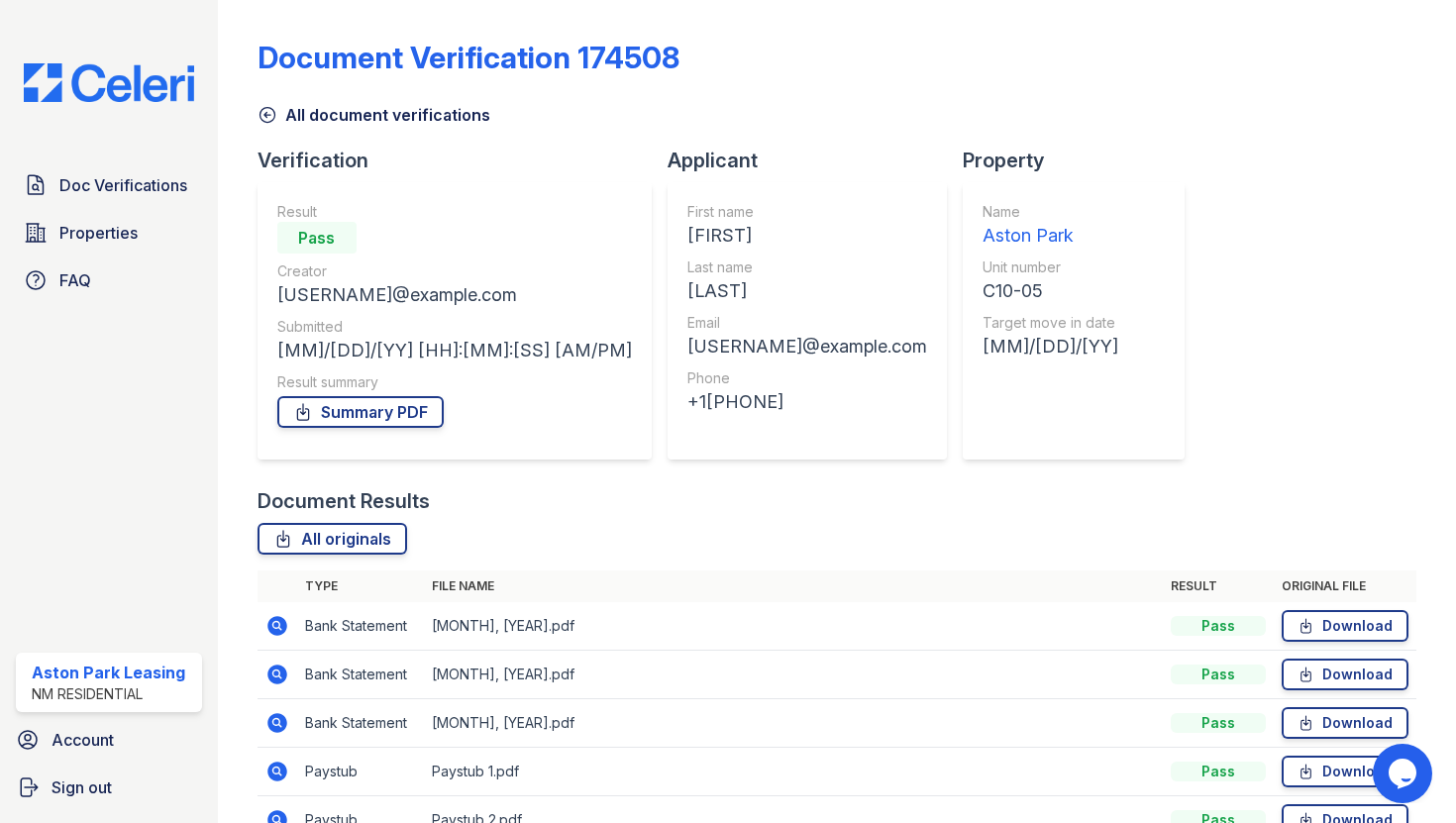 click 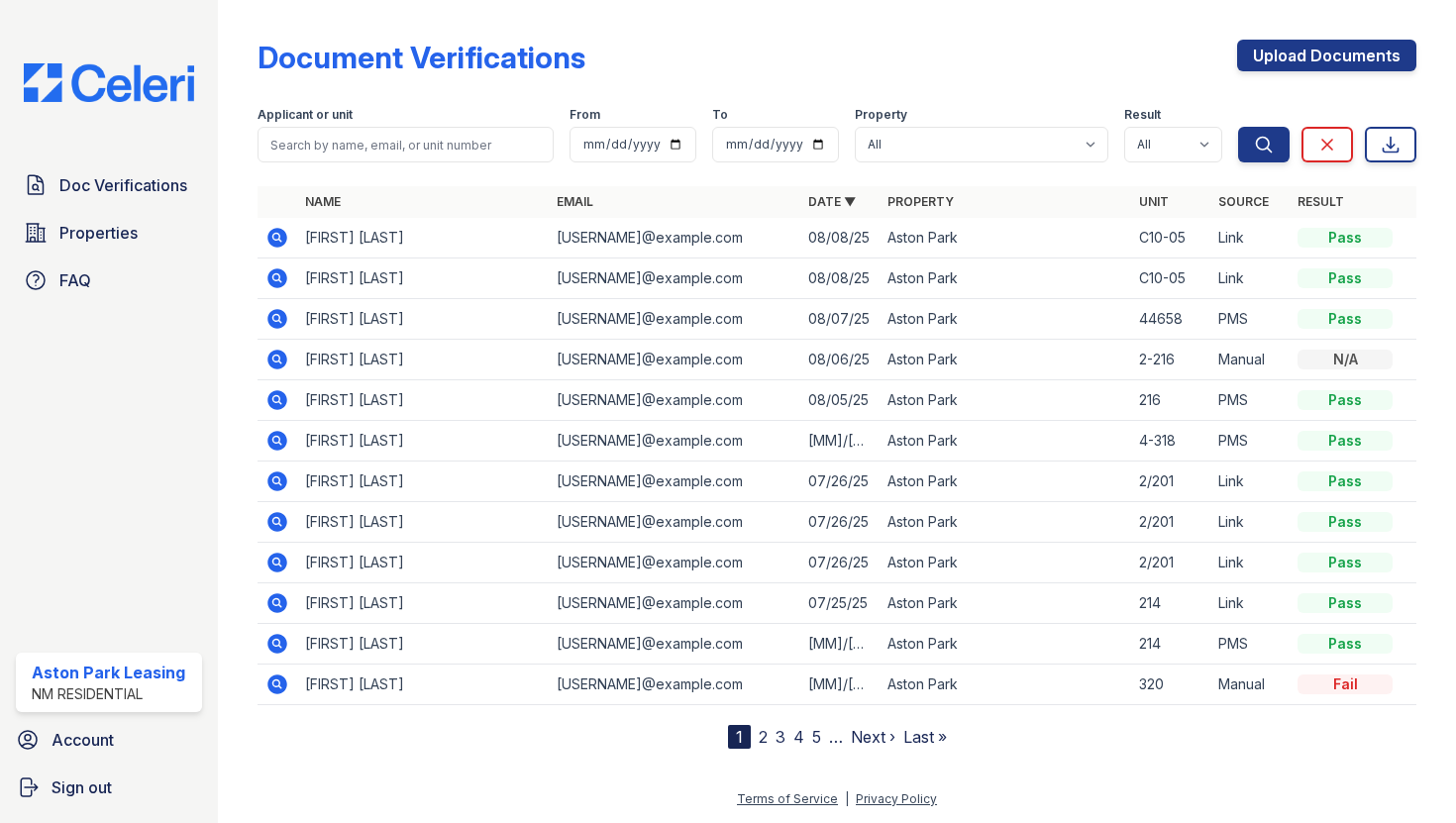 click 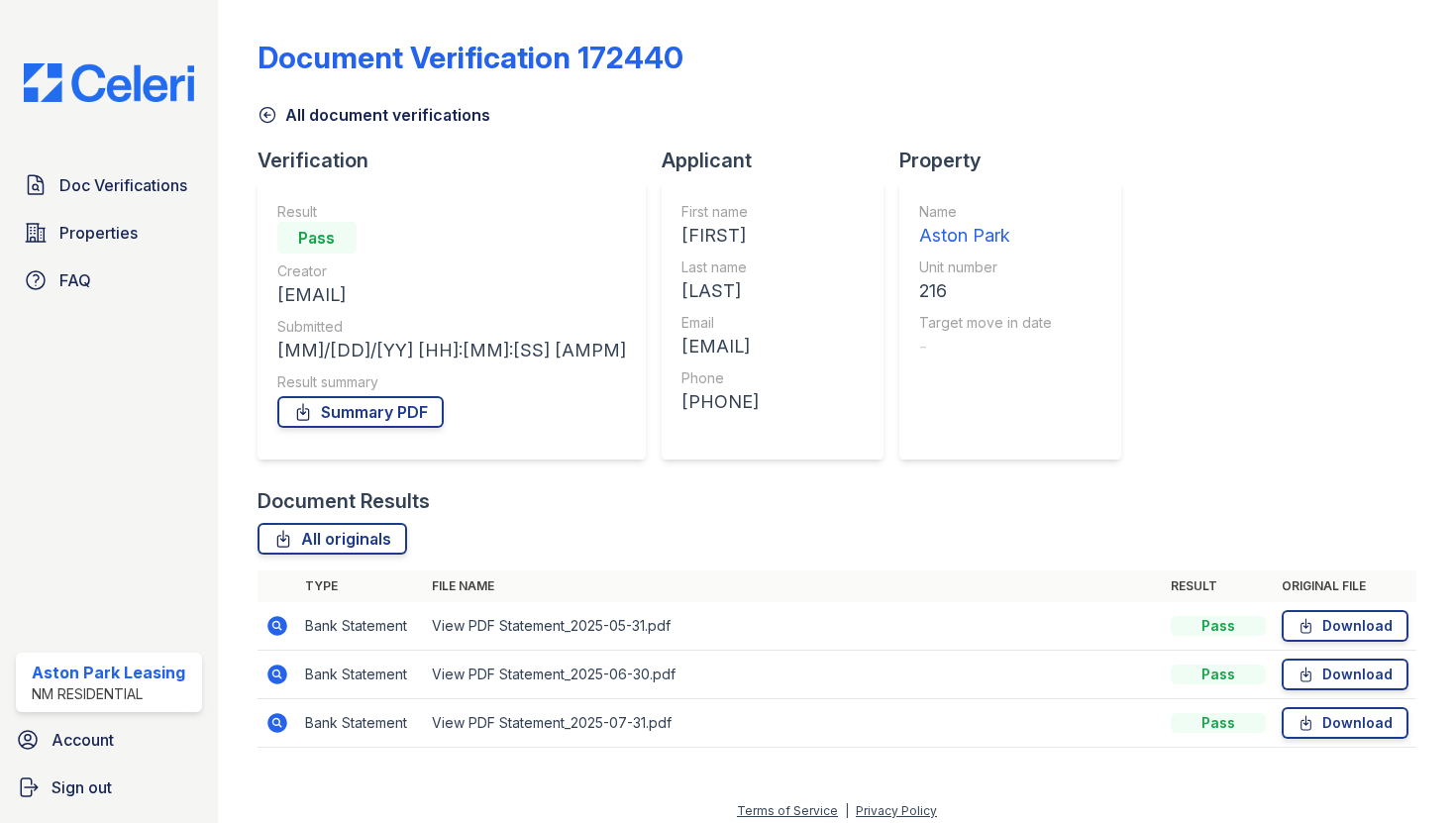 scroll, scrollTop: 0, scrollLeft: 0, axis: both 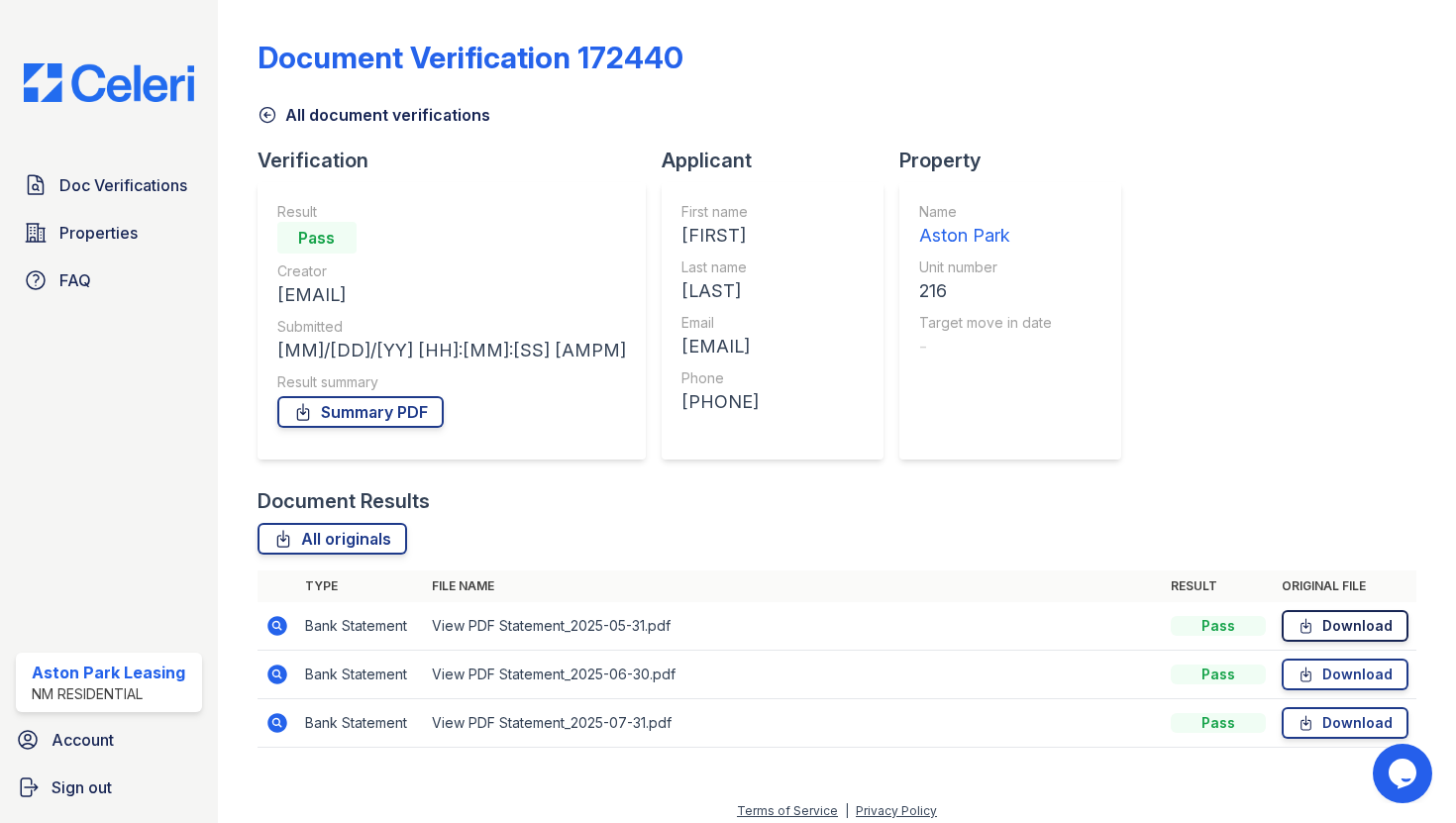 click on "Download" at bounding box center [1345, 626] 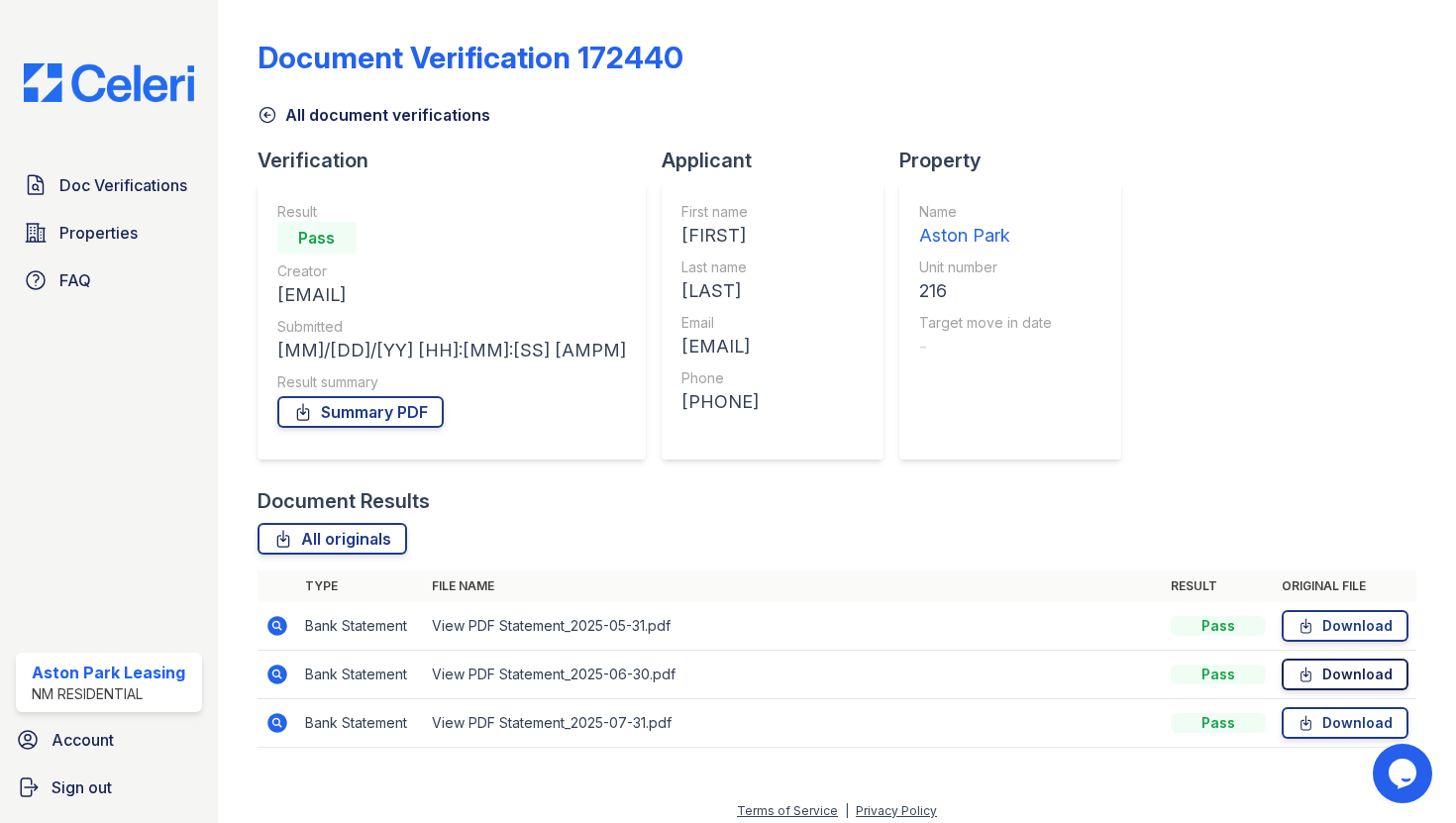 click on "Download" at bounding box center (1345, 674) 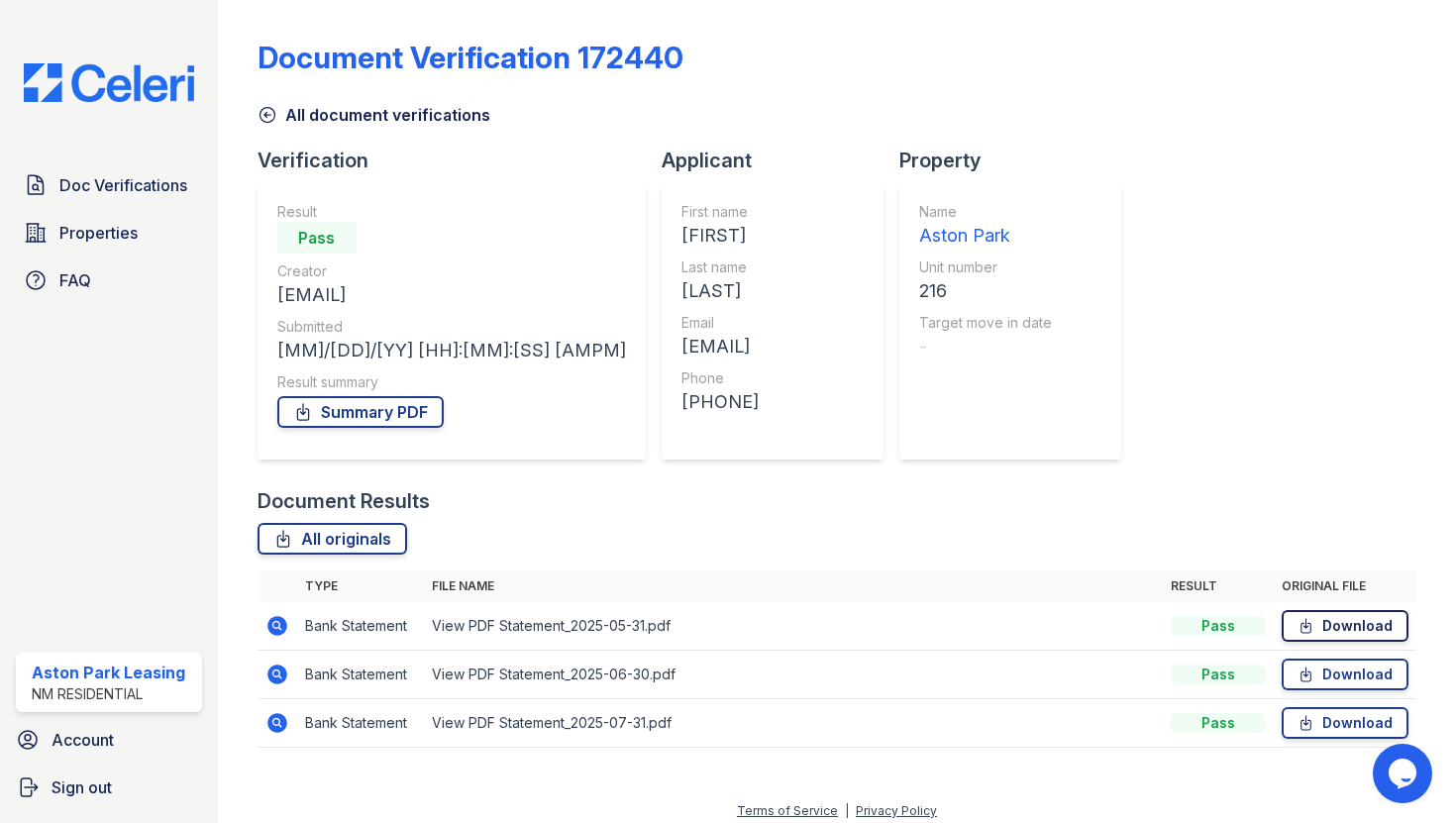 click on "Download" at bounding box center (1345, 626) 